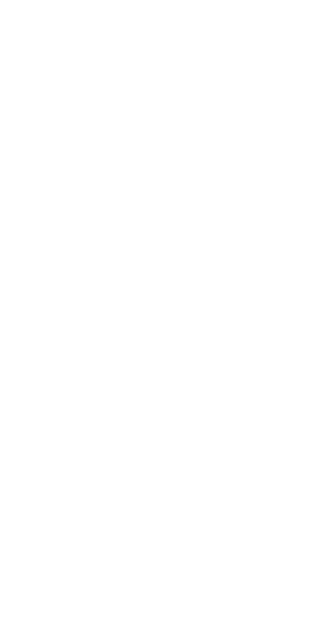scroll, scrollTop: 0, scrollLeft: 0, axis: both 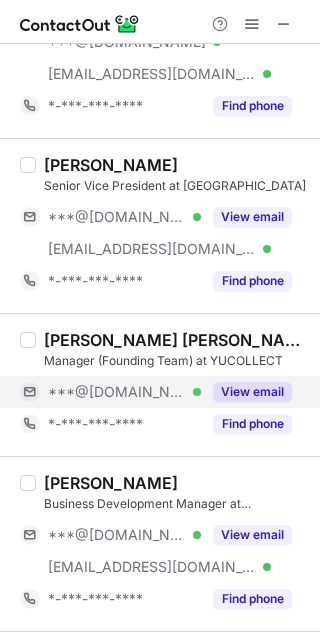 click on "***@[DOMAIN_NAME]" at bounding box center [117, 392] 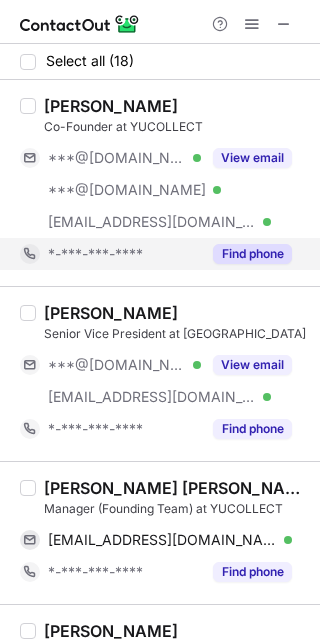 scroll, scrollTop: 0, scrollLeft: 0, axis: both 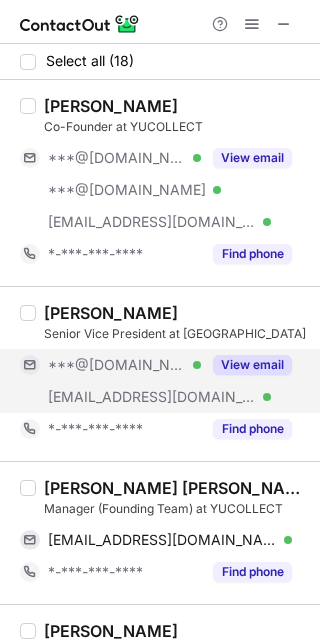 drag, startPoint x: 119, startPoint y: 368, endPoint x: 82, endPoint y: 349, distance: 41.59327 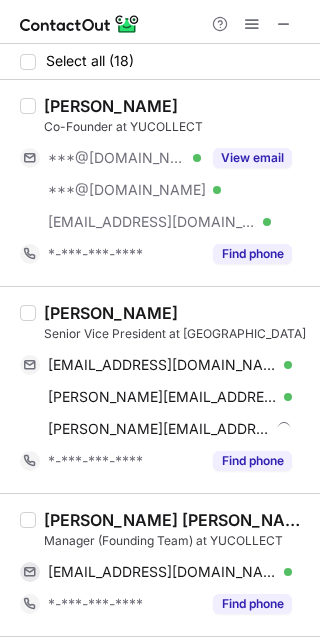 click on "[PERSON_NAME]" at bounding box center (111, 313) 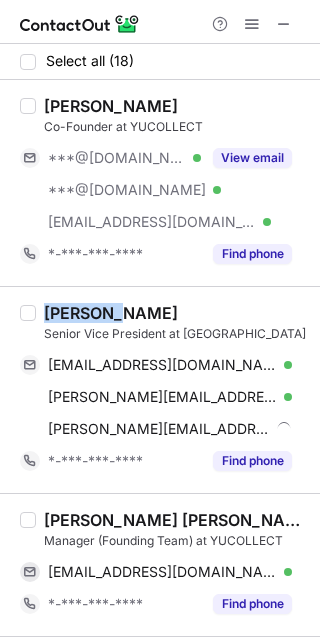 click on "[PERSON_NAME]" at bounding box center [111, 313] 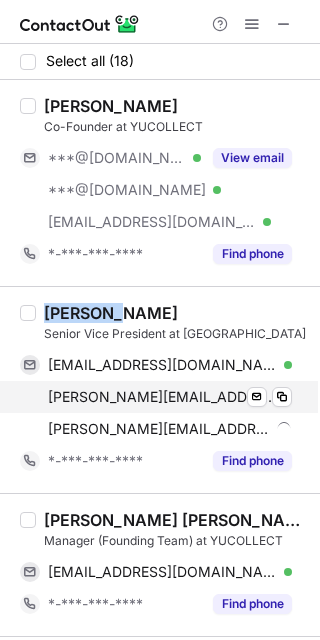 copy on "[PERSON_NAME]" 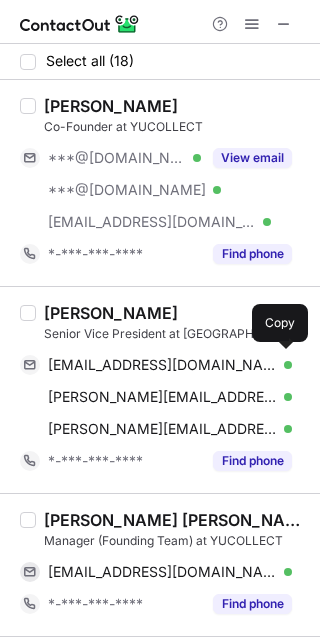 drag, startPoint x: 199, startPoint y: 369, endPoint x: 296, endPoint y: 457, distance: 130.96947 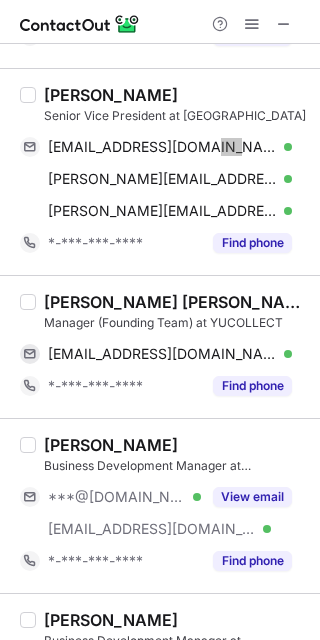 scroll, scrollTop: 222, scrollLeft: 0, axis: vertical 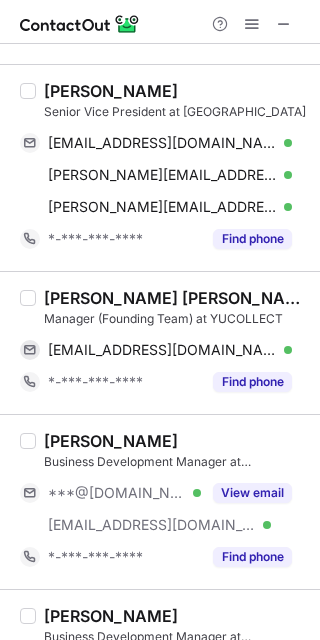 click on "[PERSON_NAME] [PERSON_NAME]" at bounding box center [176, 298] 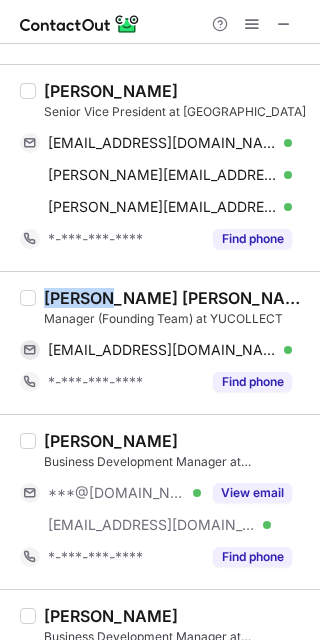 click on "[PERSON_NAME] [PERSON_NAME]" at bounding box center (176, 298) 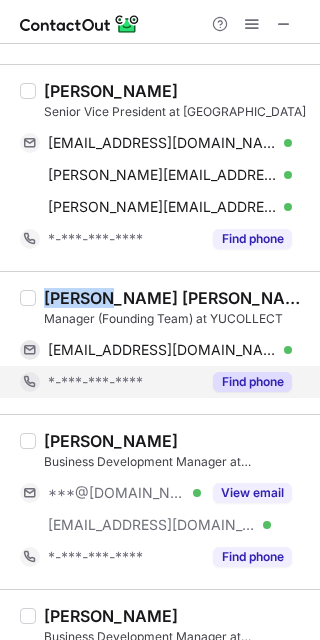 copy on "[PERSON_NAME]" 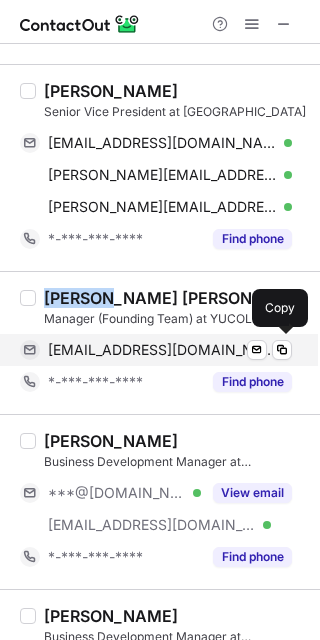 drag, startPoint x: 142, startPoint y: 356, endPoint x: 171, endPoint y: 371, distance: 32.649654 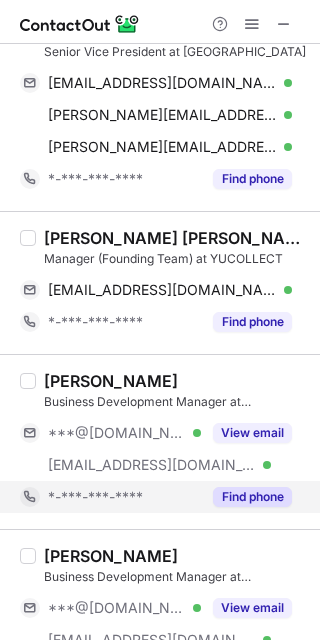 scroll, scrollTop: 296, scrollLeft: 0, axis: vertical 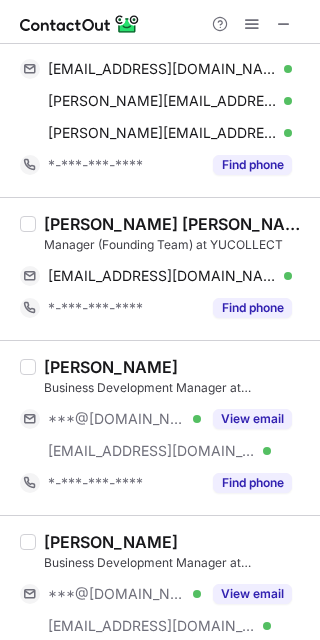 drag, startPoint x: 119, startPoint y: 419, endPoint x: 91, endPoint y: 400, distance: 33.83785 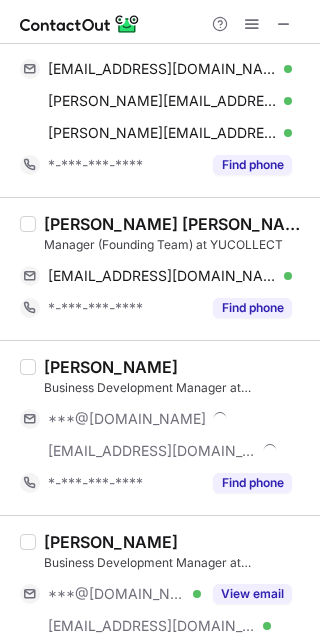 click on "[PERSON_NAME]" at bounding box center [111, 367] 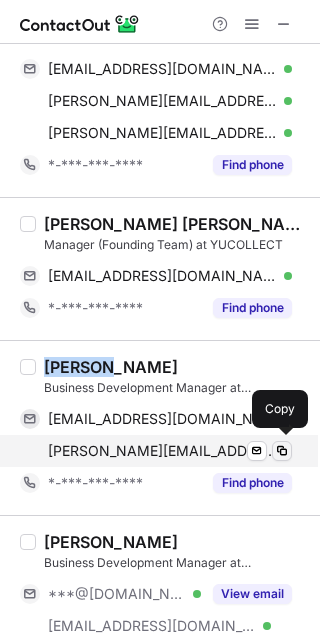 copy on "[PERSON_NAME]" 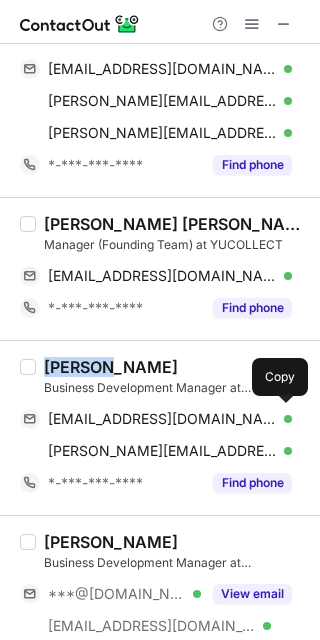 drag, startPoint x: 144, startPoint y: 414, endPoint x: 310, endPoint y: 539, distance: 207.80038 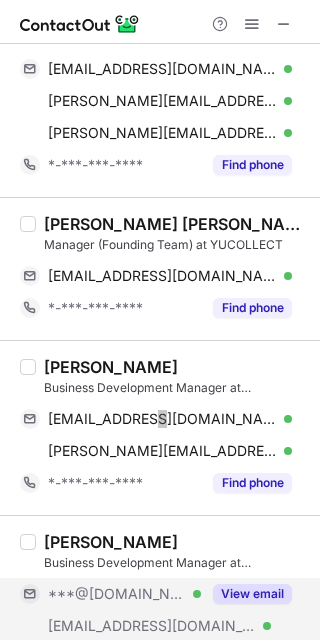 scroll, scrollTop: 444, scrollLeft: 0, axis: vertical 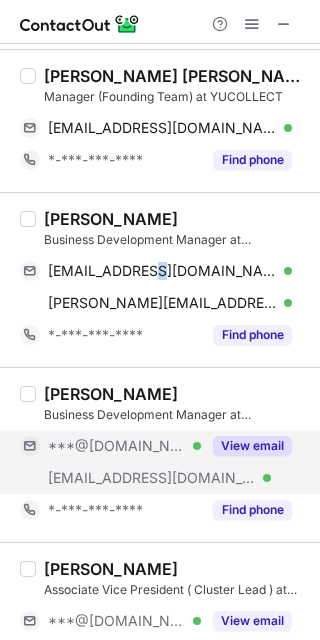 click on "***@[DOMAIN_NAME]" at bounding box center (117, 446) 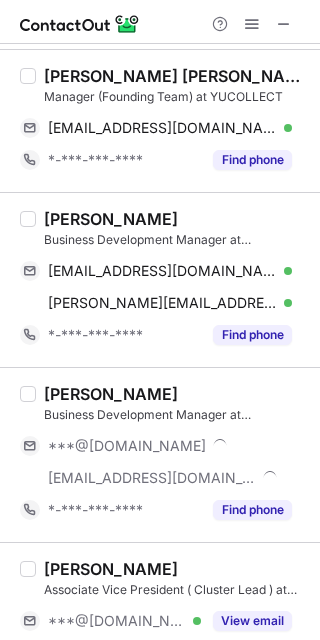 click on "[PERSON_NAME]" at bounding box center (111, 394) 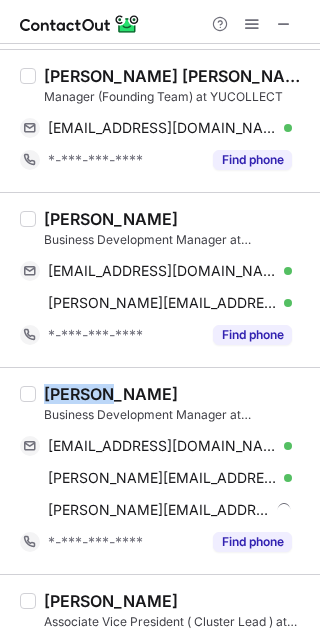 click on "[PERSON_NAME]" at bounding box center (111, 394) 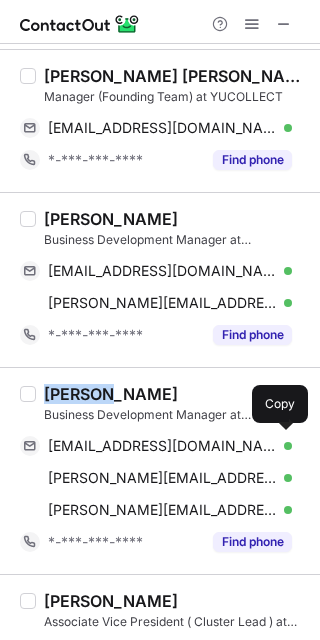 copy on "[PERSON_NAME]" 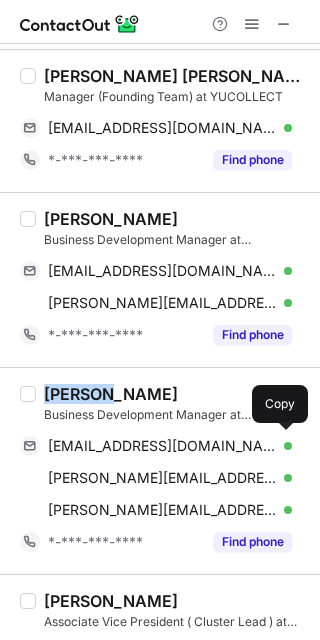 drag, startPoint x: 148, startPoint y: 451, endPoint x: 315, endPoint y: 576, distance: 208.6001 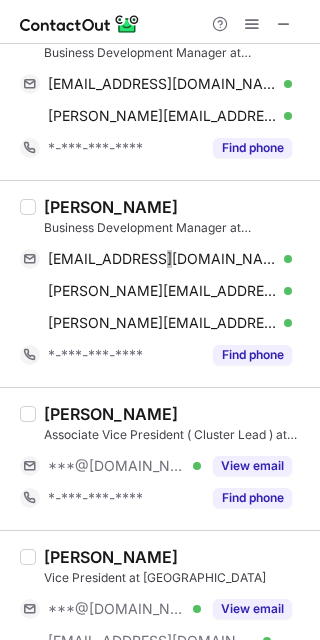 scroll, scrollTop: 666, scrollLeft: 0, axis: vertical 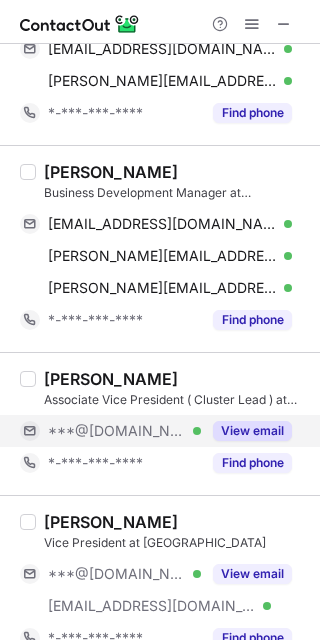 drag, startPoint x: 135, startPoint y: 427, endPoint x: 109, endPoint y: 422, distance: 26.476404 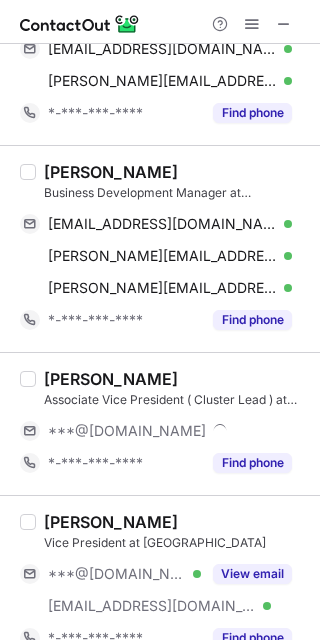 click on "[PERSON_NAME]" at bounding box center (111, 379) 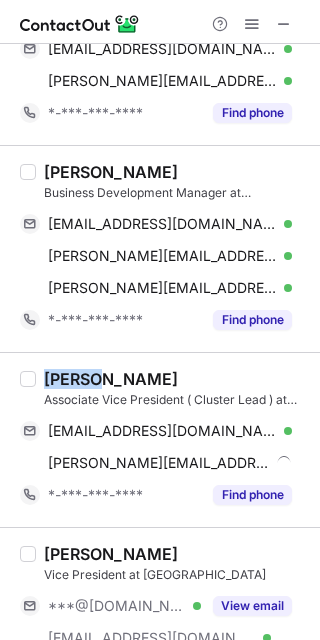 click on "[PERSON_NAME]" at bounding box center [111, 379] 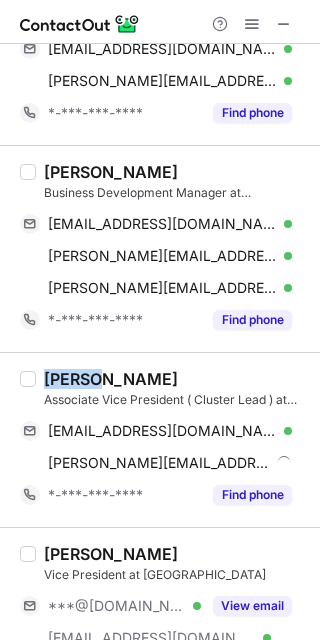 copy on "[PERSON_NAME]" 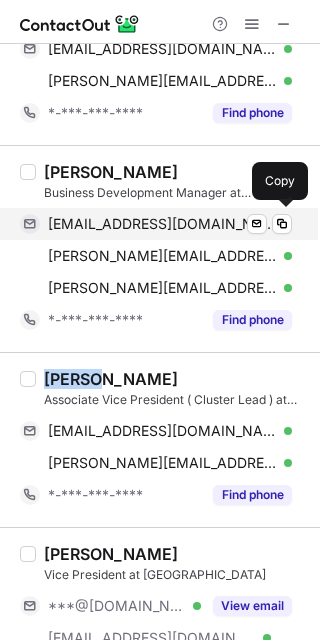 click on "[EMAIL_ADDRESS][DOMAIN_NAME]" at bounding box center (162, 224) 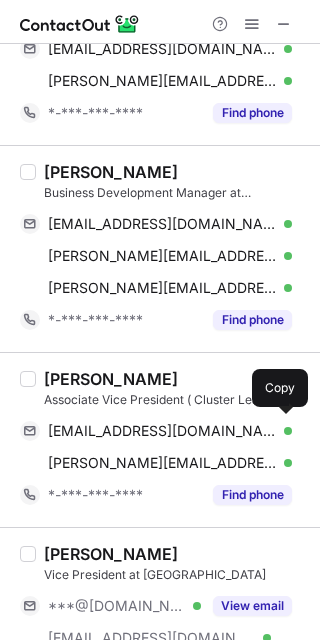 drag, startPoint x: 140, startPoint y: 424, endPoint x: 112, endPoint y: 403, distance: 35 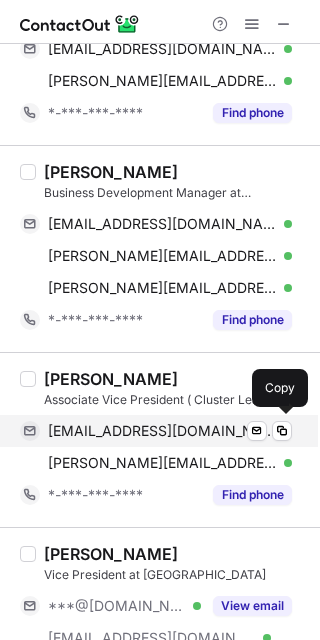 drag, startPoint x: 144, startPoint y: 425, endPoint x: 313, endPoint y: 375, distance: 176.24132 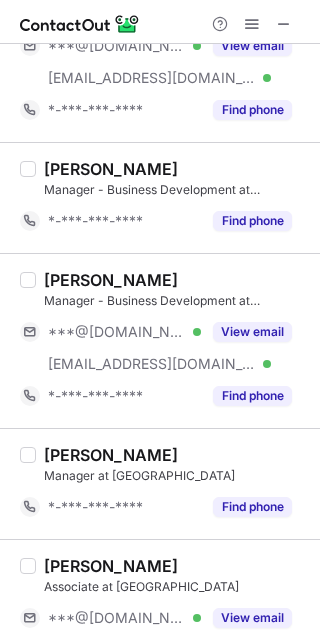 scroll, scrollTop: 1259, scrollLeft: 0, axis: vertical 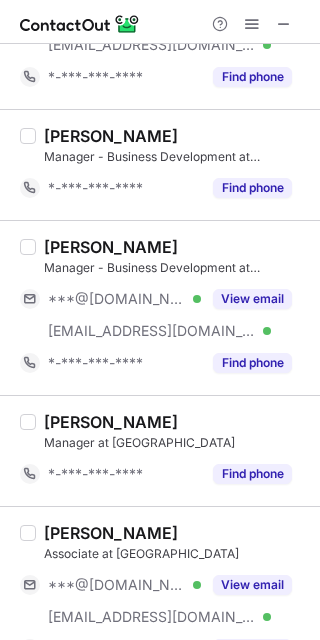 drag, startPoint x: 127, startPoint y: 291, endPoint x: 108, endPoint y: 278, distance: 23.021729 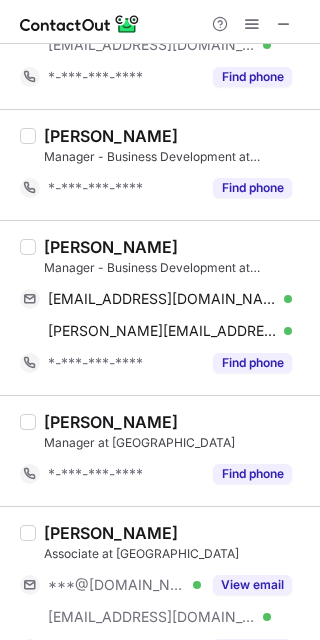 click on "[PERSON_NAME]" at bounding box center [111, 247] 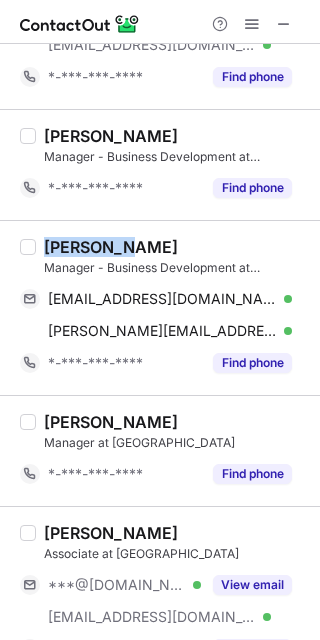 click on "[PERSON_NAME]" at bounding box center [111, 247] 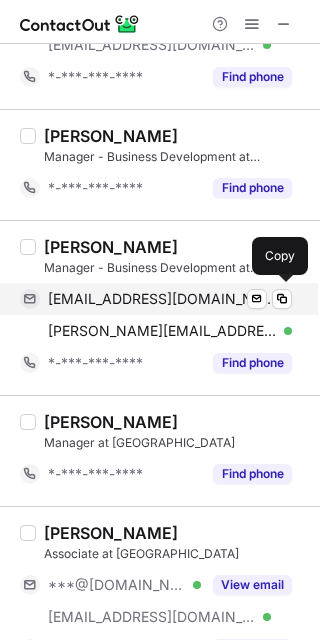 drag, startPoint x: 175, startPoint y: 288, endPoint x: 278, endPoint y: 323, distance: 108.78419 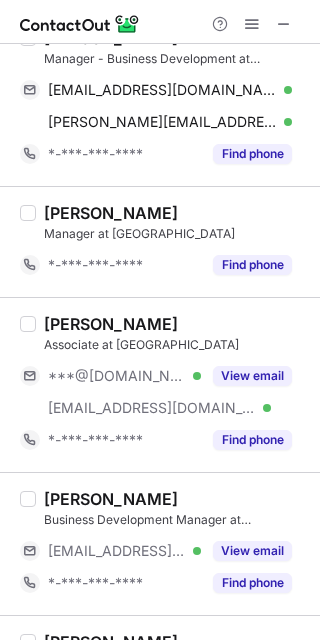 scroll, scrollTop: 1481, scrollLeft: 0, axis: vertical 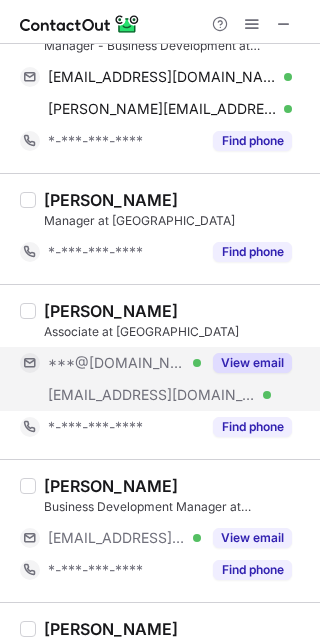 drag, startPoint x: 125, startPoint y: 361, endPoint x: 113, endPoint y: 347, distance: 18.439089 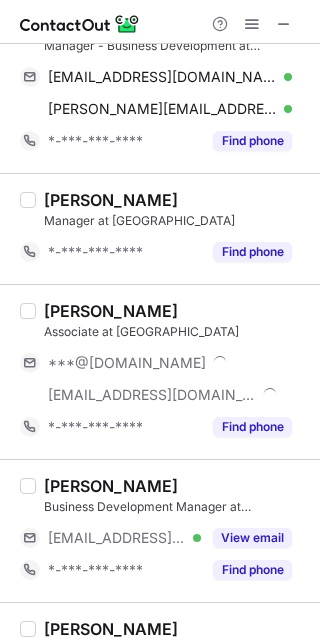 click on "[PERSON_NAME]" at bounding box center (111, 311) 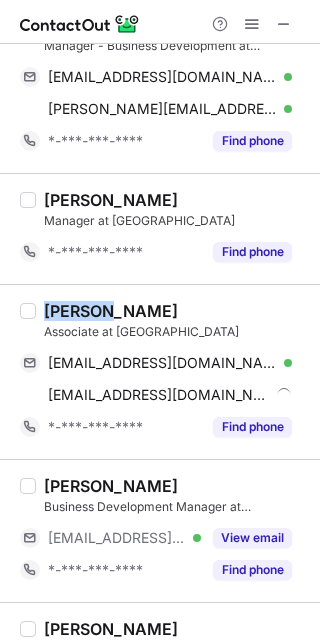 click on "[PERSON_NAME]" at bounding box center (111, 311) 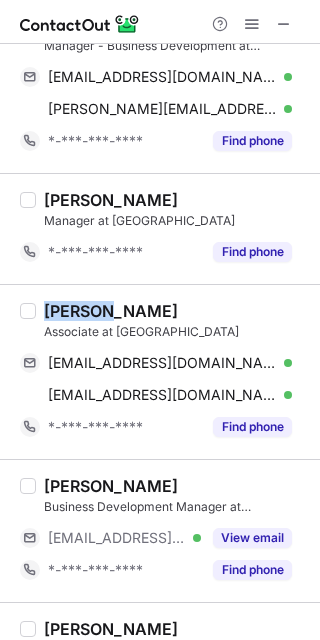copy on "Shashi" 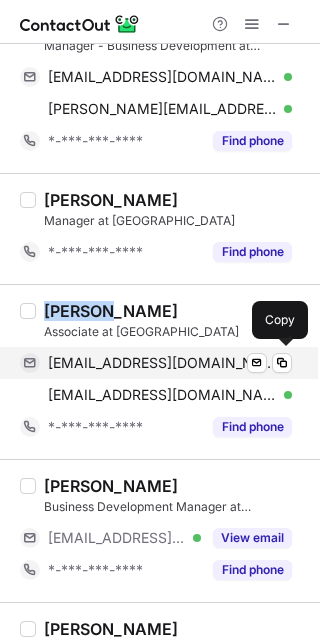 click on "[EMAIL_ADDRESS][DOMAIN_NAME] Verified Send email Copy" at bounding box center [156, 363] 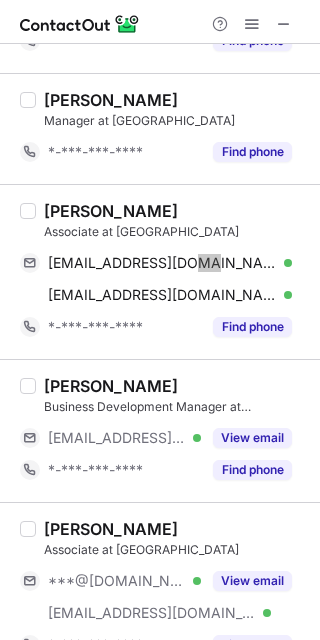 scroll, scrollTop: 1629, scrollLeft: 0, axis: vertical 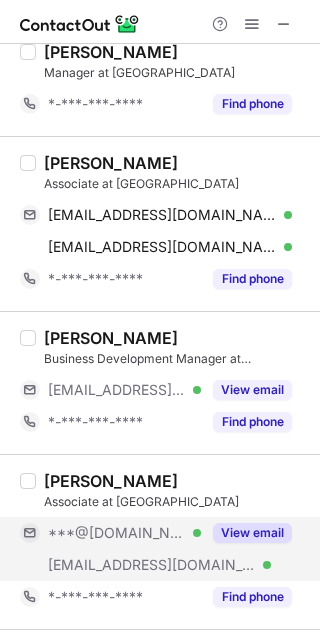 drag, startPoint x: 138, startPoint y: 537, endPoint x: 104, endPoint y: 510, distance: 43.416588 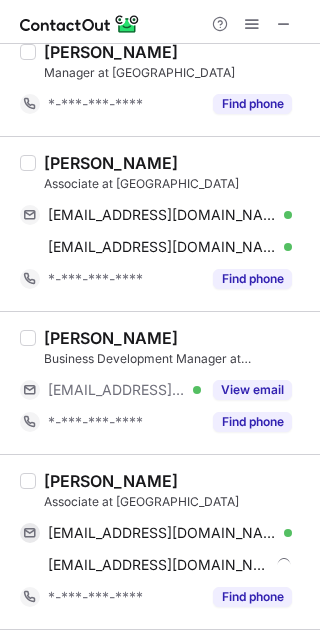 click on "[PERSON_NAME]" at bounding box center [111, 481] 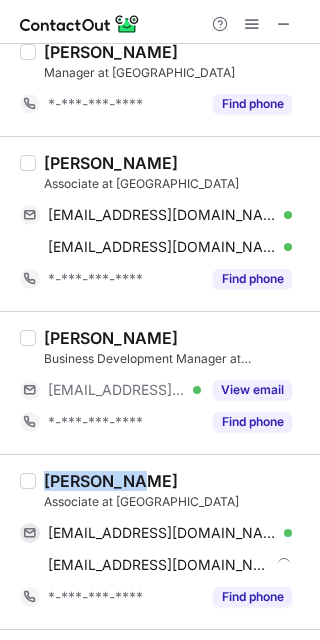 click on "[PERSON_NAME]" at bounding box center (111, 481) 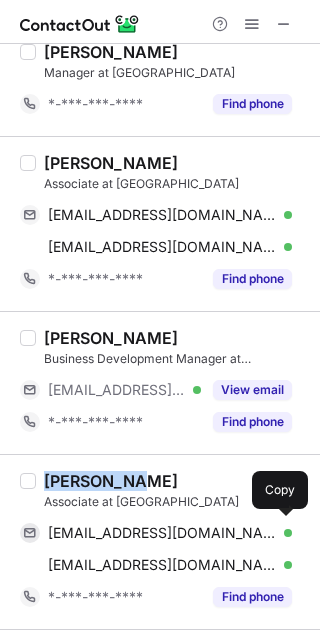 drag, startPoint x: 164, startPoint y: 523, endPoint x: 263, endPoint y: 480, distance: 107.935165 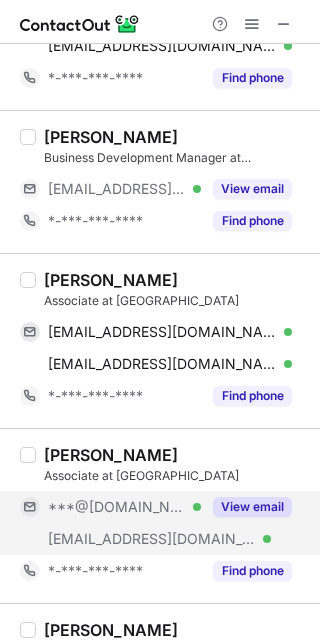 scroll, scrollTop: 1851, scrollLeft: 0, axis: vertical 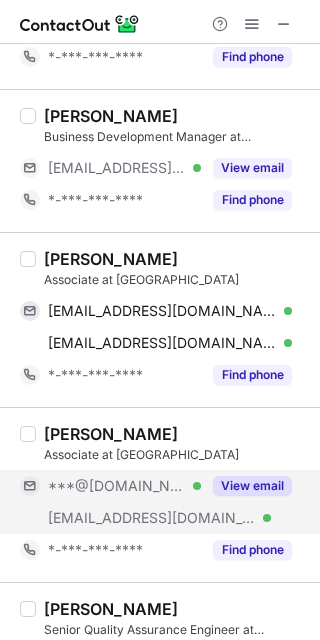 click on "***@[DOMAIN_NAME] Verified" at bounding box center [124, 486] 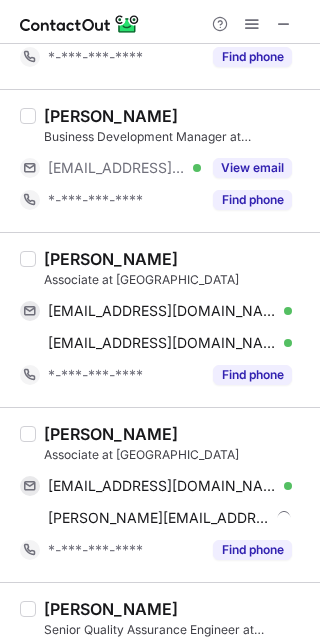 click on "[PERSON_NAME]" at bounding box center [111, 434] 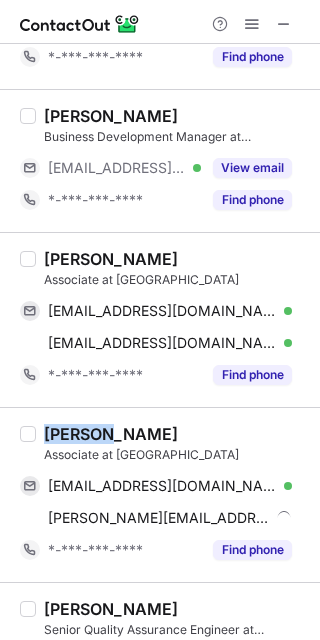 click on "[PERSON_NAME]" at bounding box center (111, 434) 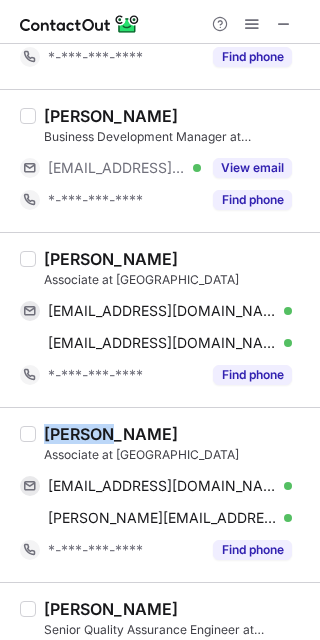 copy on "[PERSON_NAME]" 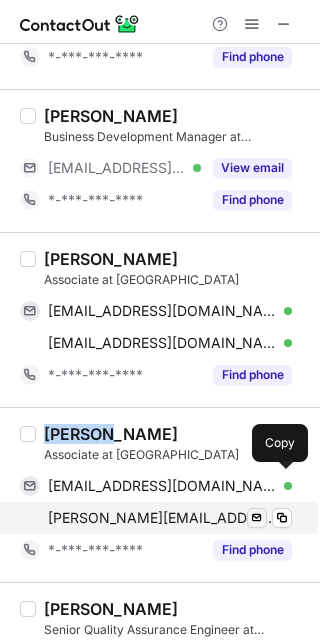 drag, startPoint x: 183, startPoint y: 479, endPoint x: 250, endPoint y: 508, distance: 73.00685 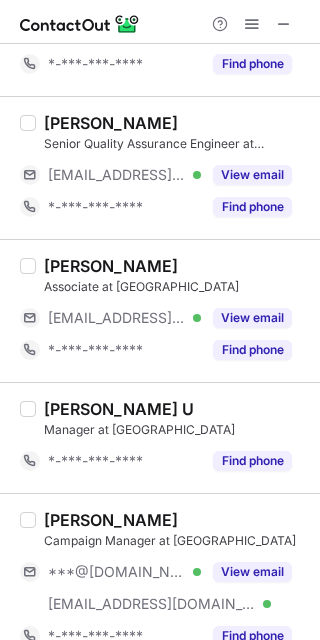 scroll, scrollTop: 2362, scrollLeft: 0, axis: vertical 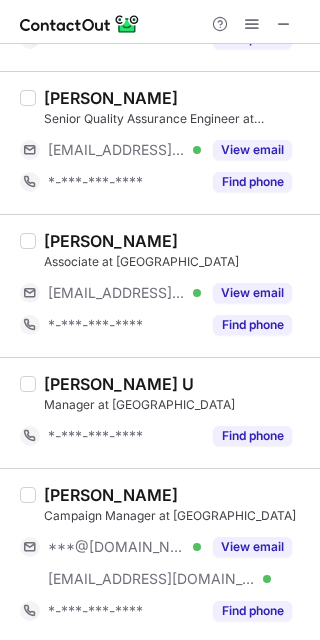 drag, startPoint x: 143, startPoint y: 538, endPoint x: 96, endPoint y: 518, distance: 51.078373 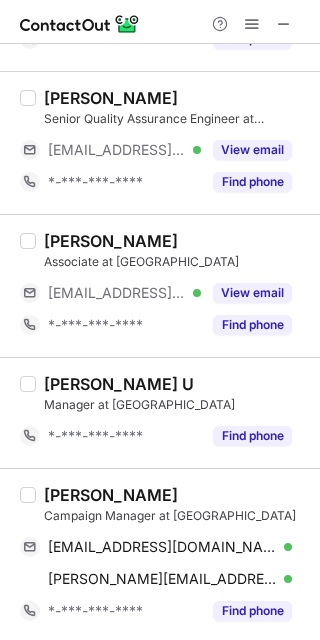 click on "[PERSON_NAME]" at bounding box center (111, 495) 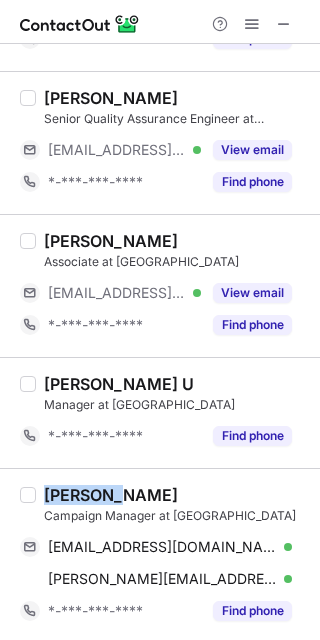 click on "[PERSON_NAME]" at bounding box center [111, 495] 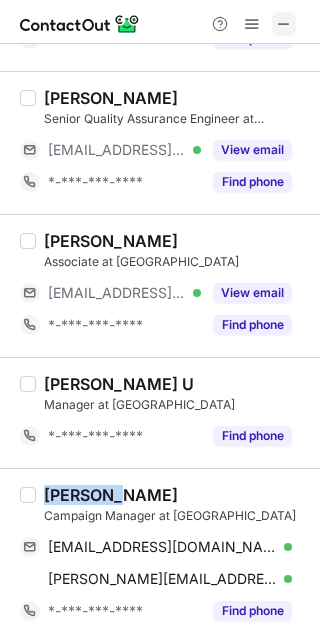 click at bounding box center (284, 24) 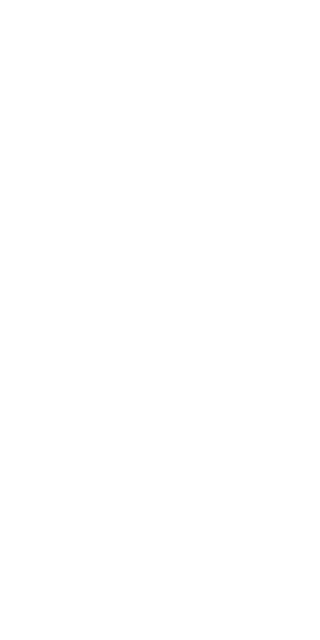 scroll, scrollTop: 0, scrollLeft: 0, axis: both 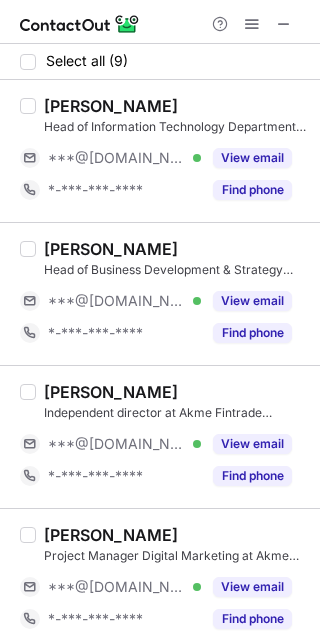 drag, startPoint x: 282, startPoint y: 21, endPoint x: 18, endPoint y: 125, distance: 283.74637 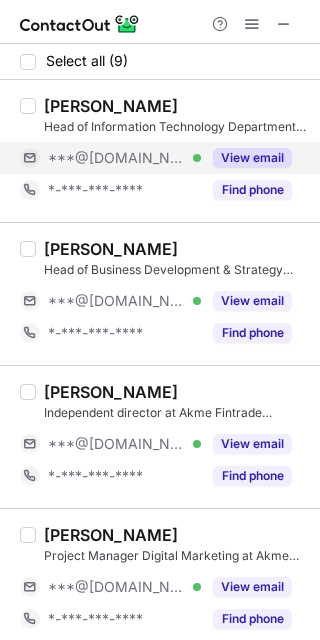 click on "***@[DOMAIN_NAME] Verified" at bounding box center [110, 158] 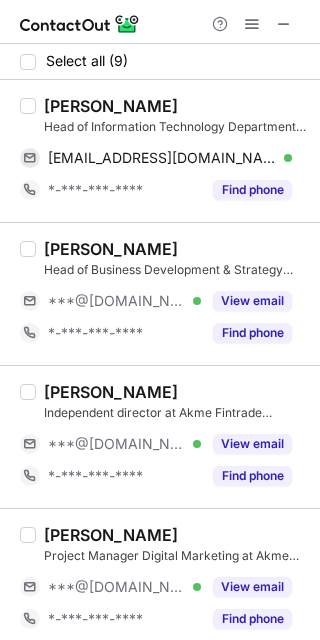 click on "Rajkumar Soni" at bounding box center (111, 106) 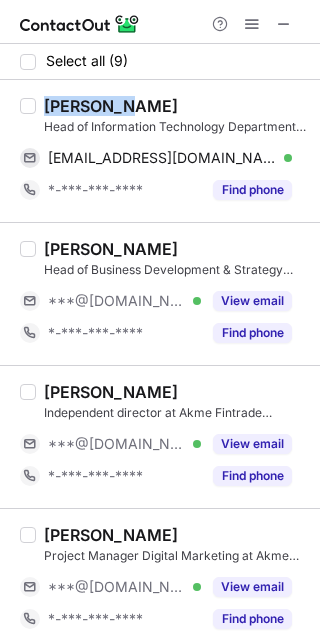 click on "Rajkumar Soni" at bounding box center (111, 106) 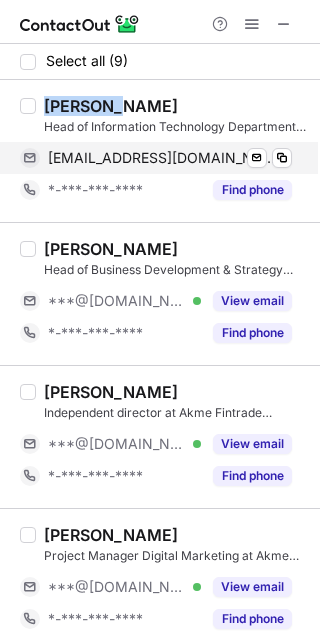 copy on "Rajkumar" 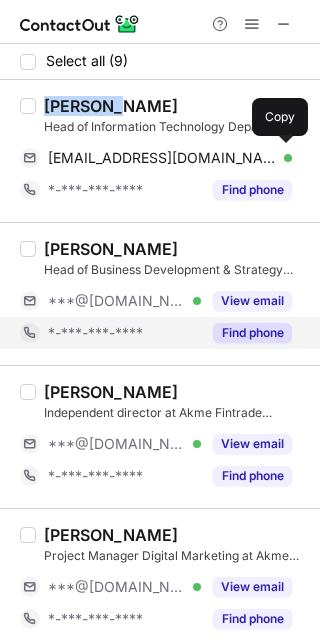 drag, startPoint x: 171, startPoint y: 164, endPoint x: 279, endPoint y: 334, distance: 201.40506 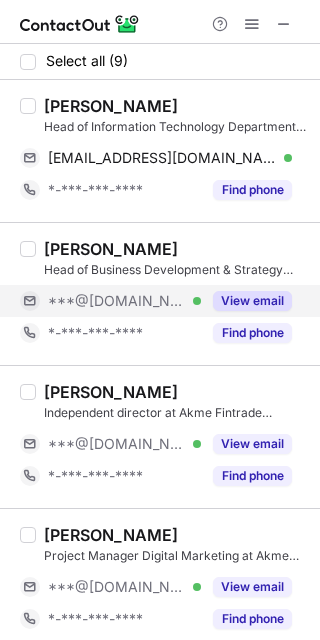 click on "***@[DOMAIN_NAME] Verified" at bounding box center (110, 301) 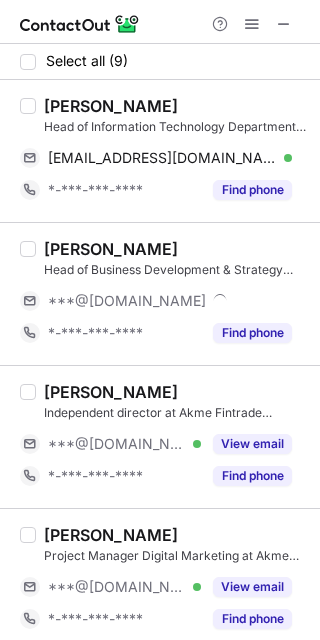 click on "Rahul Nagda" at bounding box center (111, 249) 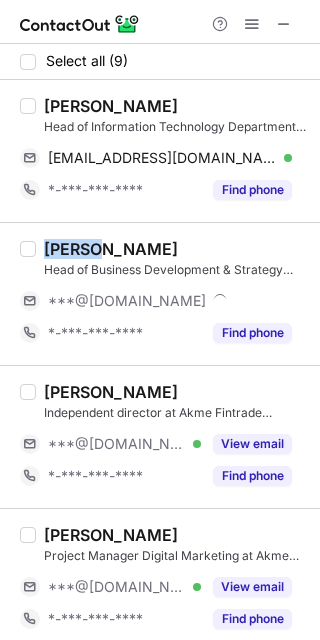 click on "Rahul Nagda" at bounding box center (111, 249) 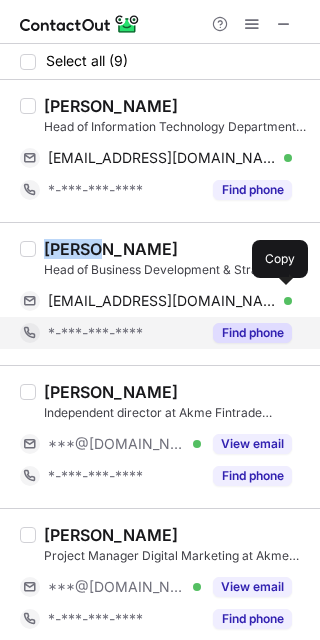 copy on "Rahul" 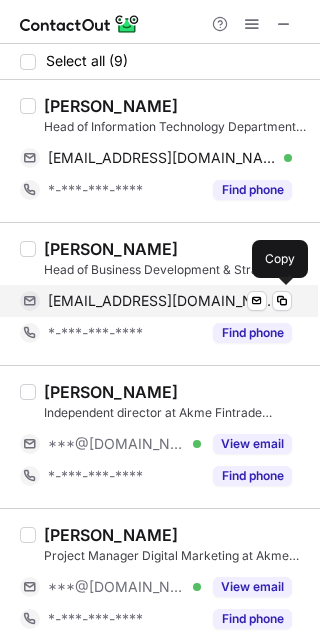 drag, startPoint x: 139, startPoint y: 297, endPoint x: 316, endPoint y: 549, distance: 307.94968 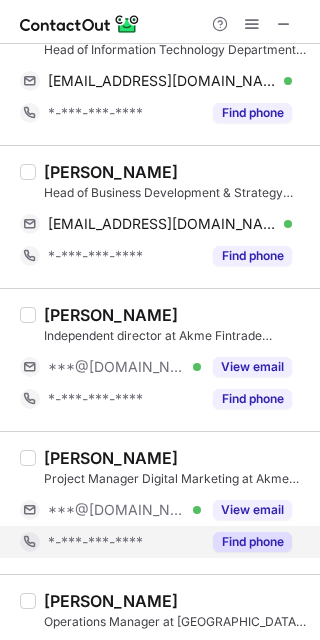 scroll, scrollTop: 148, scrollLeft: 0, axis: vertical 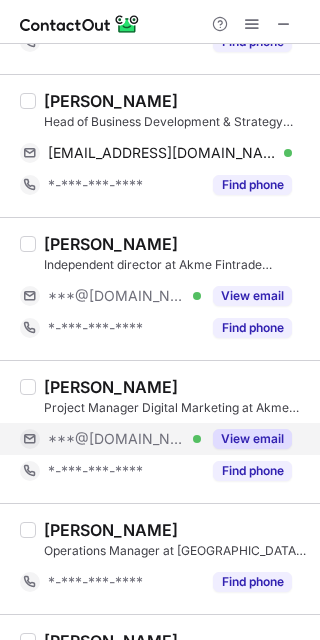 click on "***@[DOMAIN_NAME] Verified" at bounding box center [110, 439] 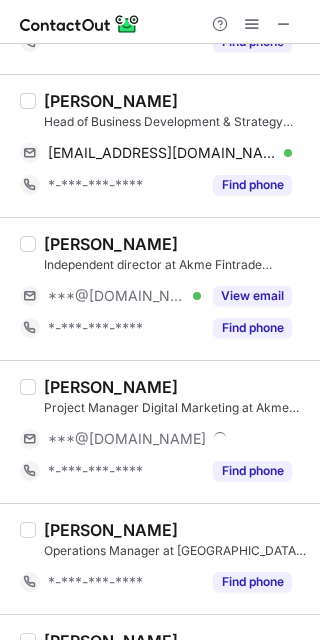 click on "Chirag Vaishnav" at bounding box center (111, 387) 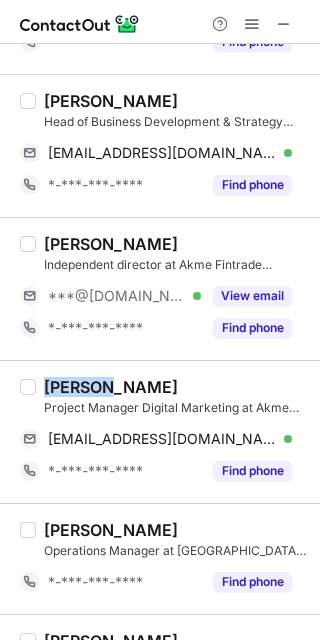 click on "Chirag Vaishnav" at bounding box center [111, 387] 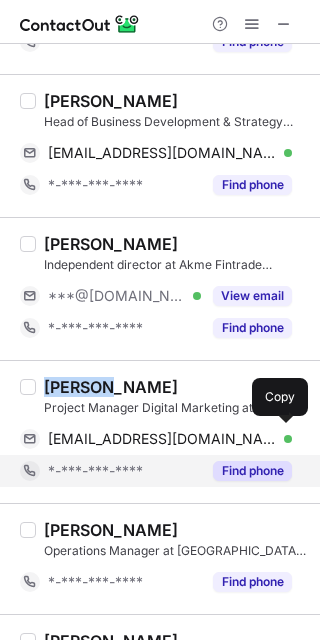 copy on "Chirag" 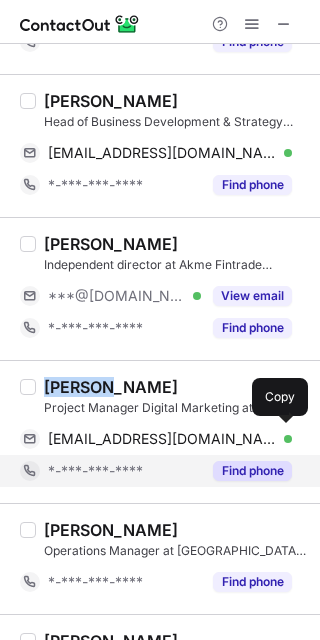 drag, startPoint x: 169, startPoint y: 435, endPoint x: 201, endPoint y: 459, distance: 40 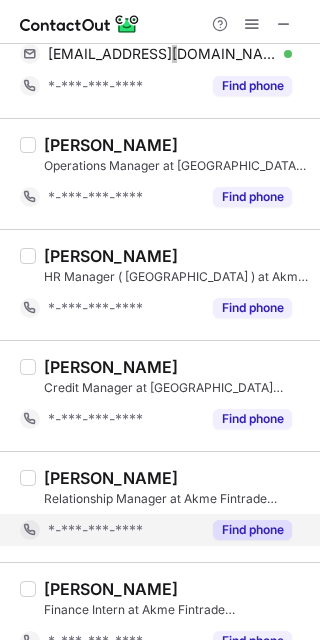 scroll, scrollTop: 564, scrollLeft: 0, axis: vertical 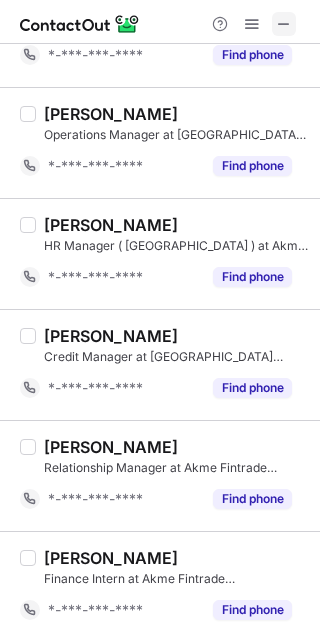 click at bounding box center [284, 24] 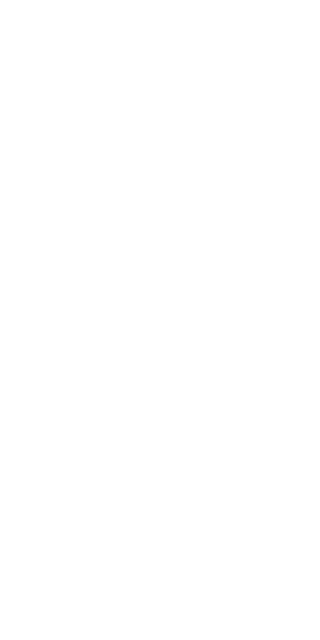 scroll, scrollTop: 0, scrollLeft: 0, axis: both 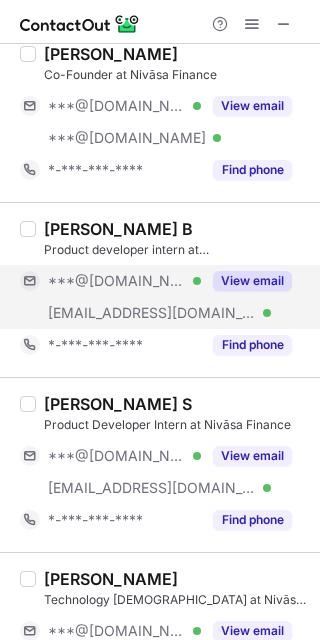 drag, startPoint x: 114, startPoint y: 286, endPoint x: 102, endPoint y: 284, distance: 12.165525 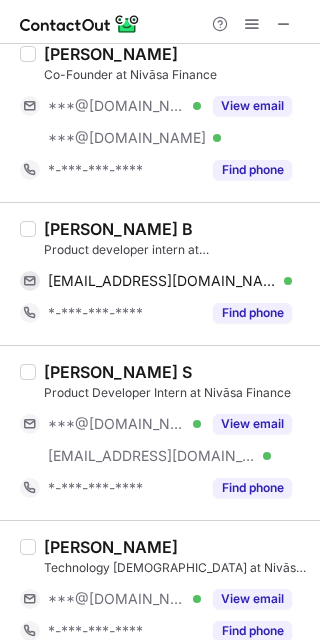 click on "Bhaskara B" at bounding box center [118, 229] 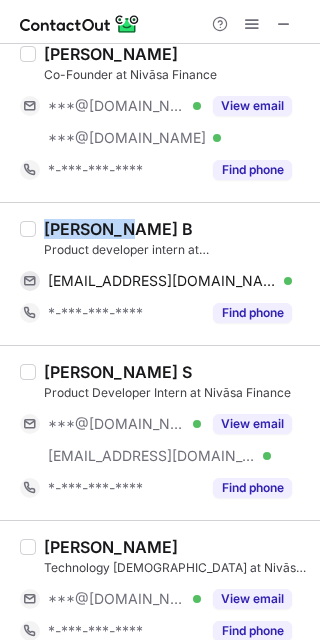 click on "Bhaskara B" at bounding box center (118, 229) 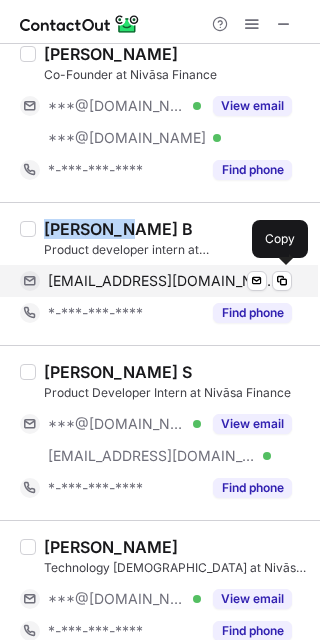 drag, startPoint x: 109, startPoint y: 271, endPoint x: 126, endPoint y: 281, distance: 19.723083 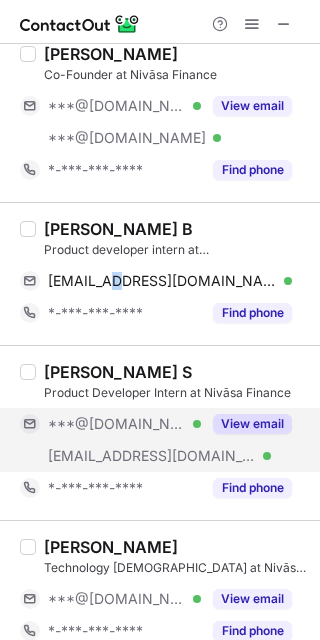 drag, startPoint x: 134, startPoint y: 407, endPoint x: 111, endPoint y: 406, distance: 23.021729 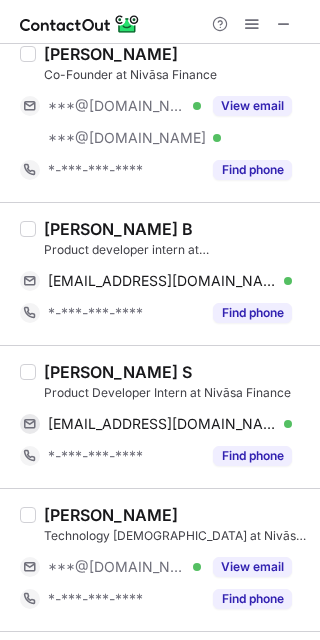 click on "Vivek S" at bounding box center [118, 372] 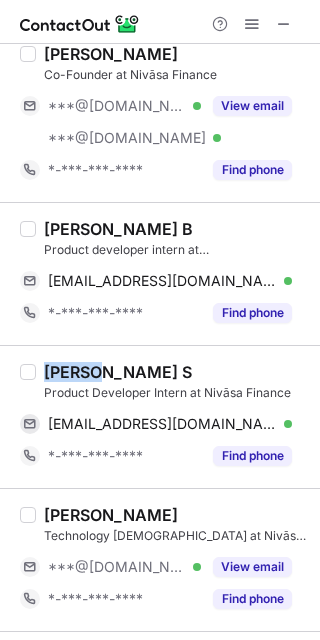 click on "Vivek S" at bounding box center (118, 372) 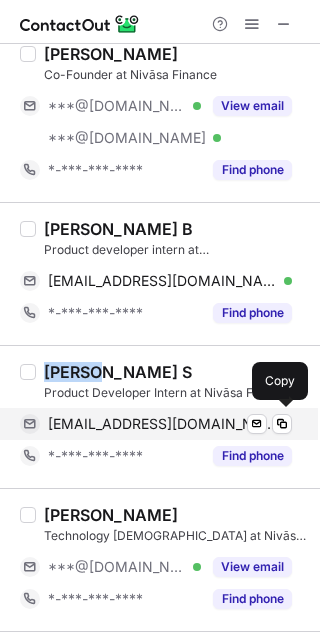 copy on "Vivek" 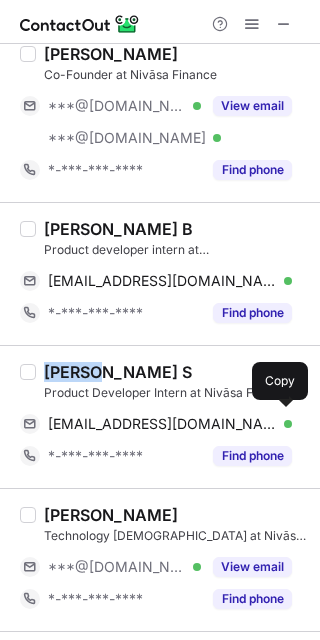 drag, startPoint x: 152, startPoint y: 427, endPoint x: 263, endPoint y: 397, distance: 114.982605 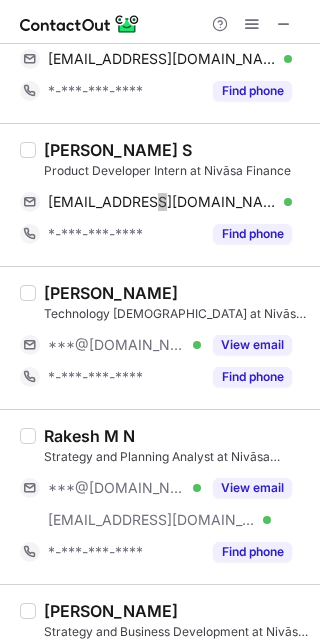 scroll, scrollTop: 592, scrollLeft: 0, axis: vertical 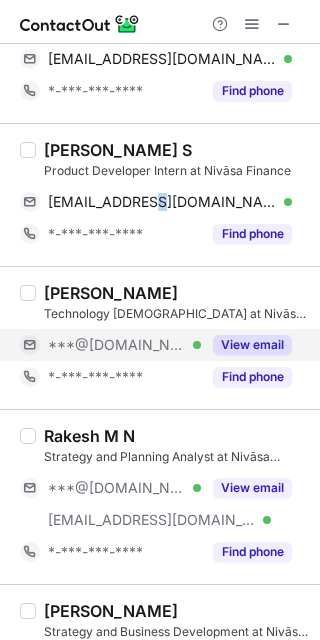 drag, startPoint x: 133, startPoint y: 343, endPoint x: 116, endPoint y: 339, distance: 17.464249 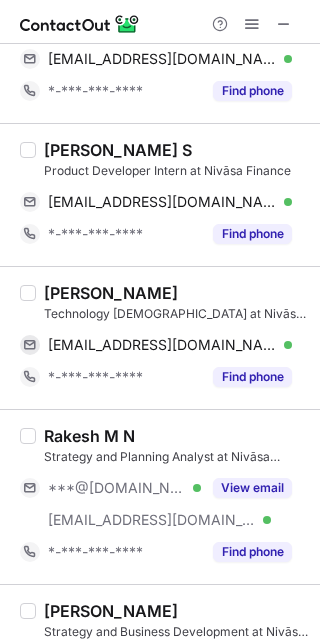 click on "Swaroop Somanna" at bounding box center (111, 293) 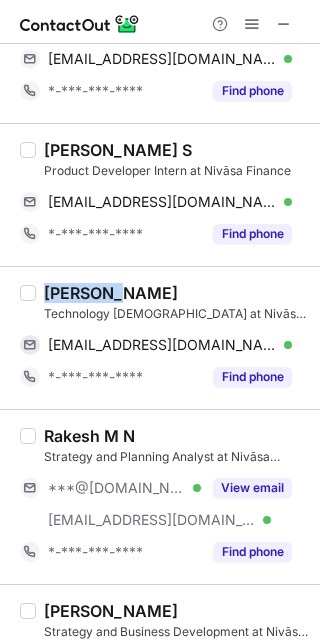 click on "Swaroop Somanna" at bounding box center [111, 293] 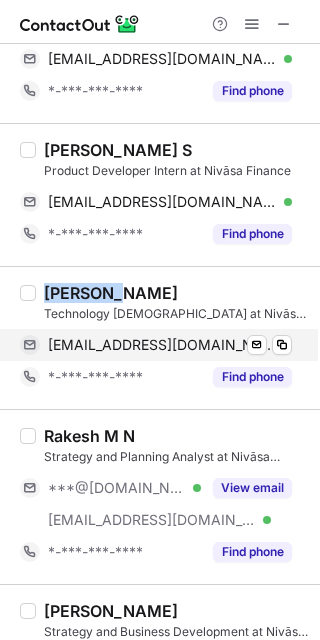 copy on "Swaroop" 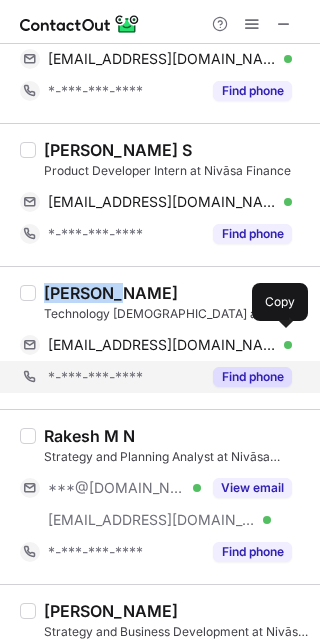 drag, startPoint x: 116, startPoint y: 342, endPoint x: 306, endPoint y: 366, distance: 191.5098 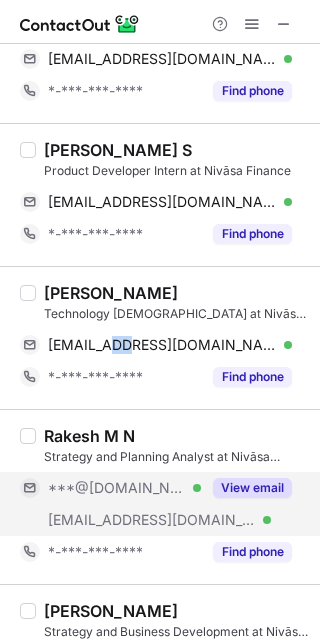 drag, startPoint x: 135, startPoint y: 483, endPoint x: 125, endPoint y: 482, distance: 10.049875 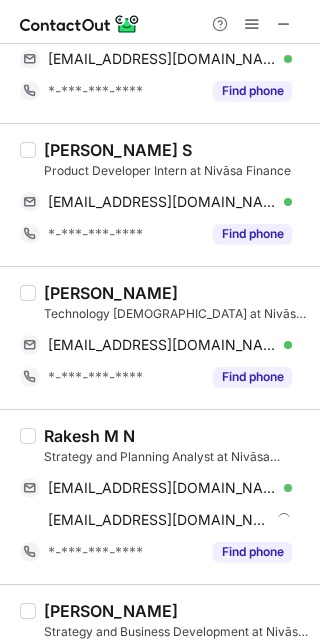 click on "Rakesh M N" at bounding box center [89, 436] 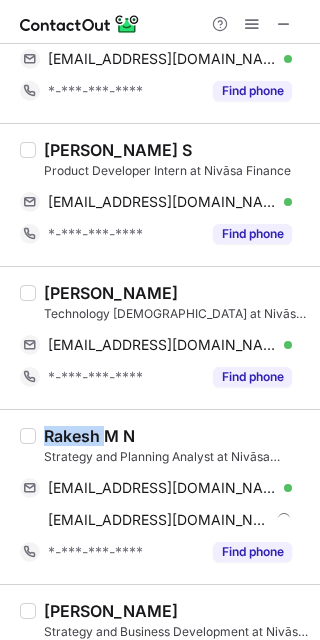 click on "Rakesh M N" at bounding box center [89, 436] 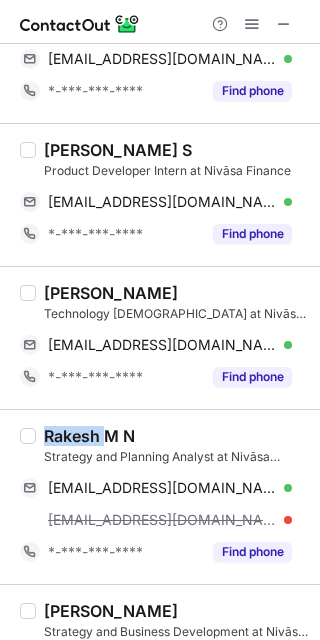 copy on "Rakesh" 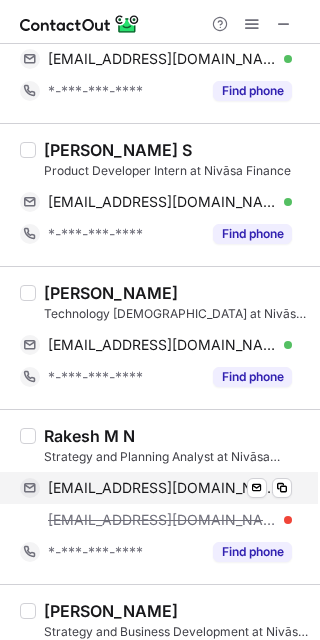 drag, startPoint x: 208, startPoint y: 492, endPoint x: 316, endPoint y: 466, distance: 111.085556 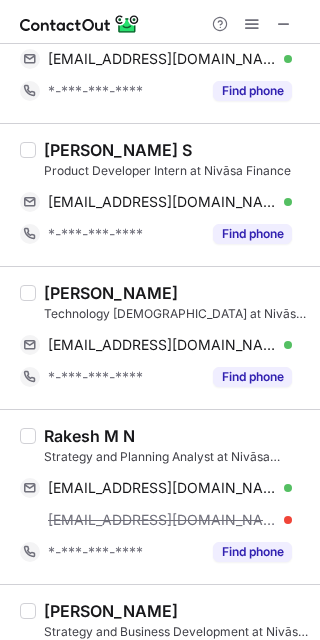 click on "rakeshgowdaraki4@gmail.com" at bounding box center (162, 488) 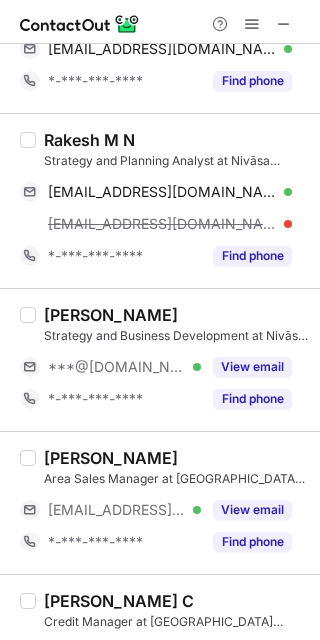scroll, scrollTop: 888, scrollLeft: 0, axis: vertical 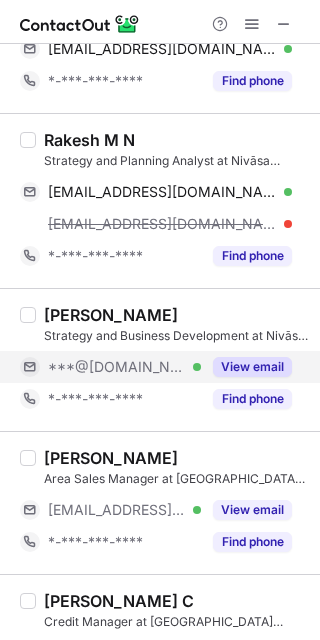 click on "***@[DOMAIN_NAME]" at bounding box center (117, 367) 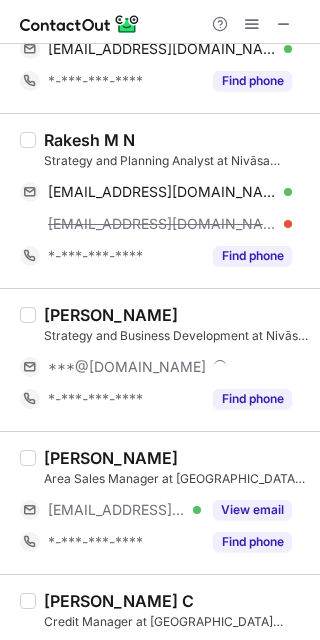 click on "Emmanuel Sebastian" at bounding box center [111, 315] 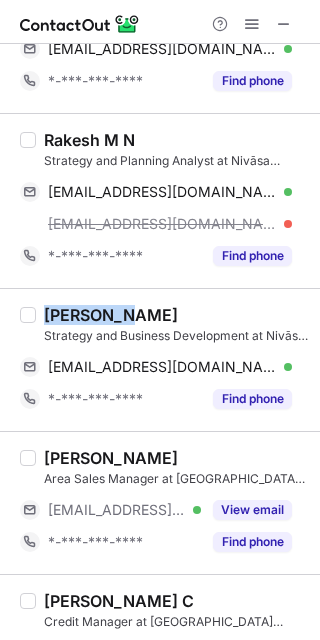 click on "Emmanuel Sebastian" at bounding box center [111, 315] 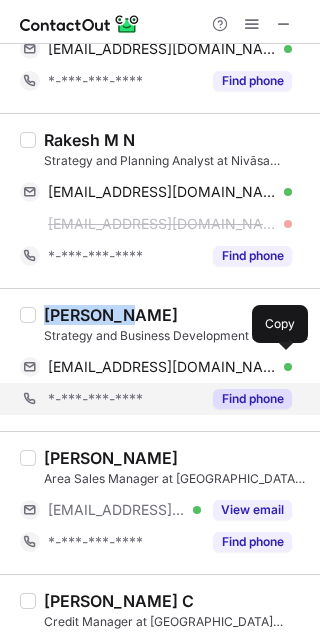 copy on "Emmanuel" 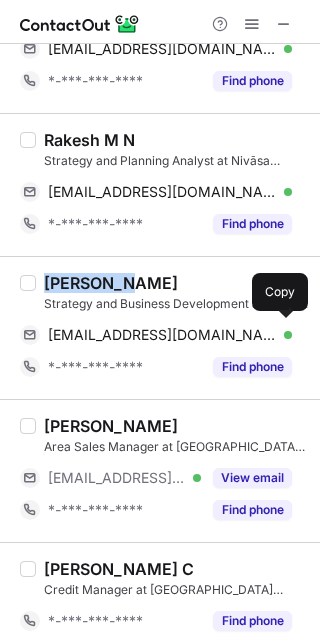 drag, startPoint x: 140, startPoint y: 324, endPoint x: 305, endPoint y: 437, distance: 199.985 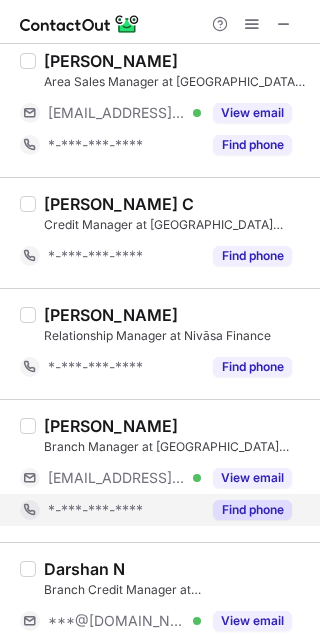 scroll, scrollTop: 1296, scrollLeft: 0, axis: vertical 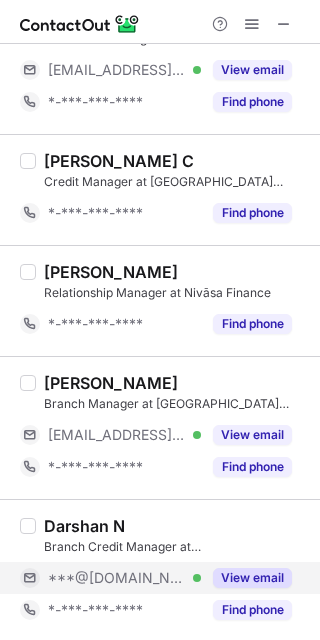 click on "***@[DOMAIN_NAME]" at bounding box center (117, 578) 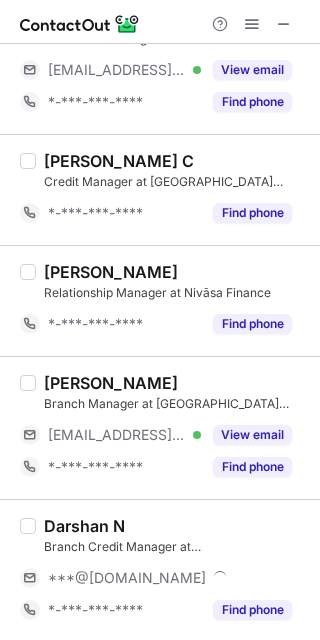 click on "Darshan N" at bounding box center [84, 526] 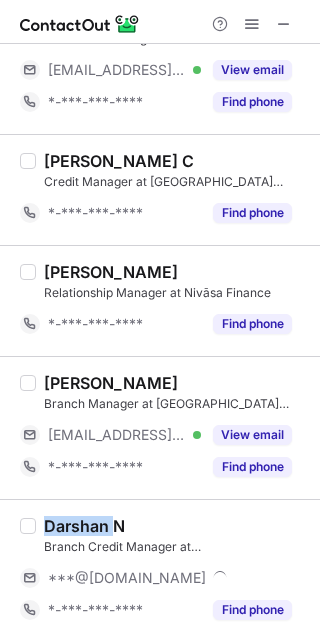 click on "Darshan N" at bounding box center [84, 526] 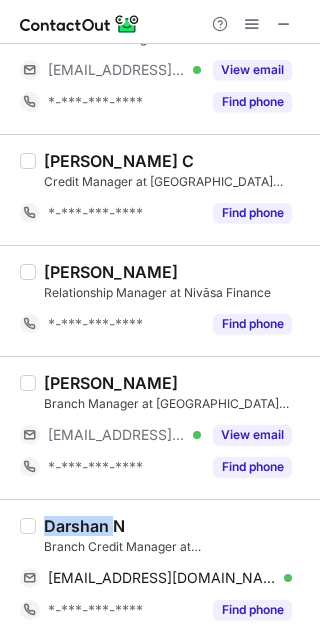 copy on "Darshan" 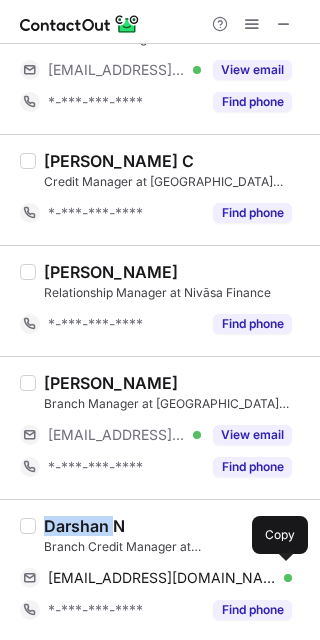 drag, startPoint x: 114, startPoint y: 575, endPoint x: 316, endPoint y: 596, distance: 203.08865 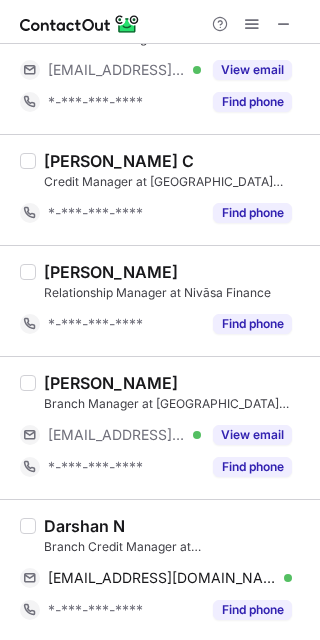 drag, startPoint x: 289, startPoint y: 21, endPoint x: 263, endPoint y: 32, distance: 28.231188 